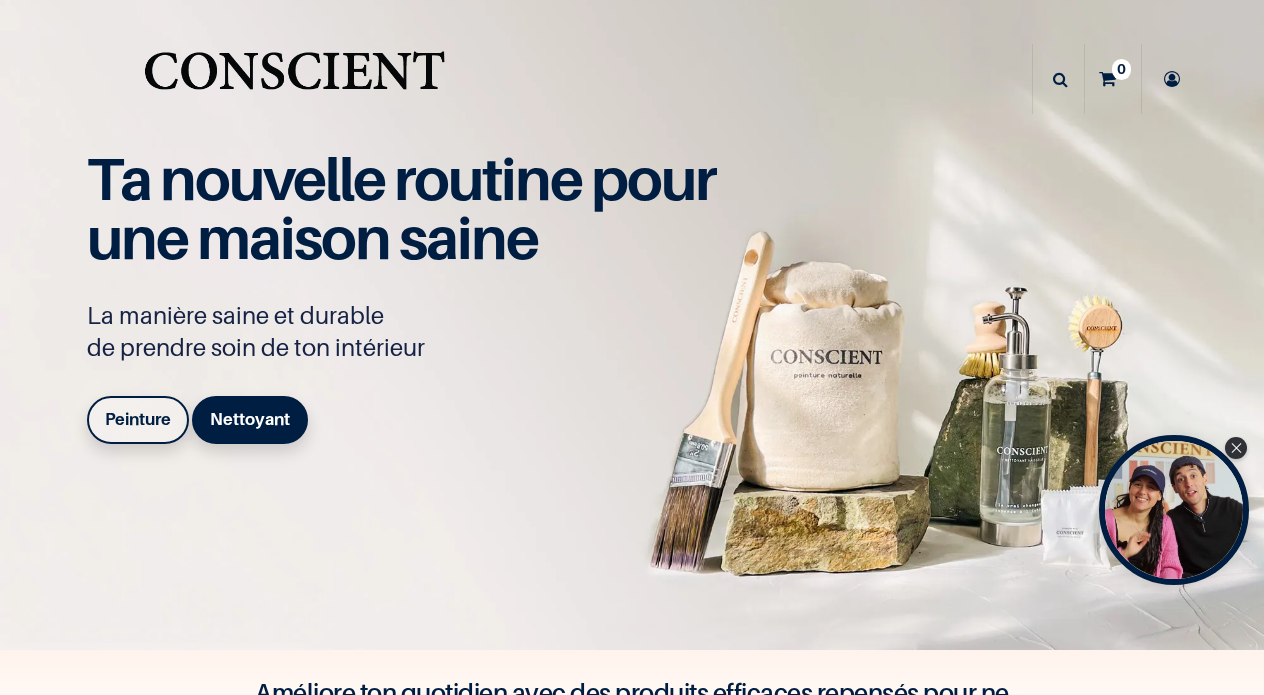 scroll, scrollTop: 0, scrollLeft: 0, axis: both 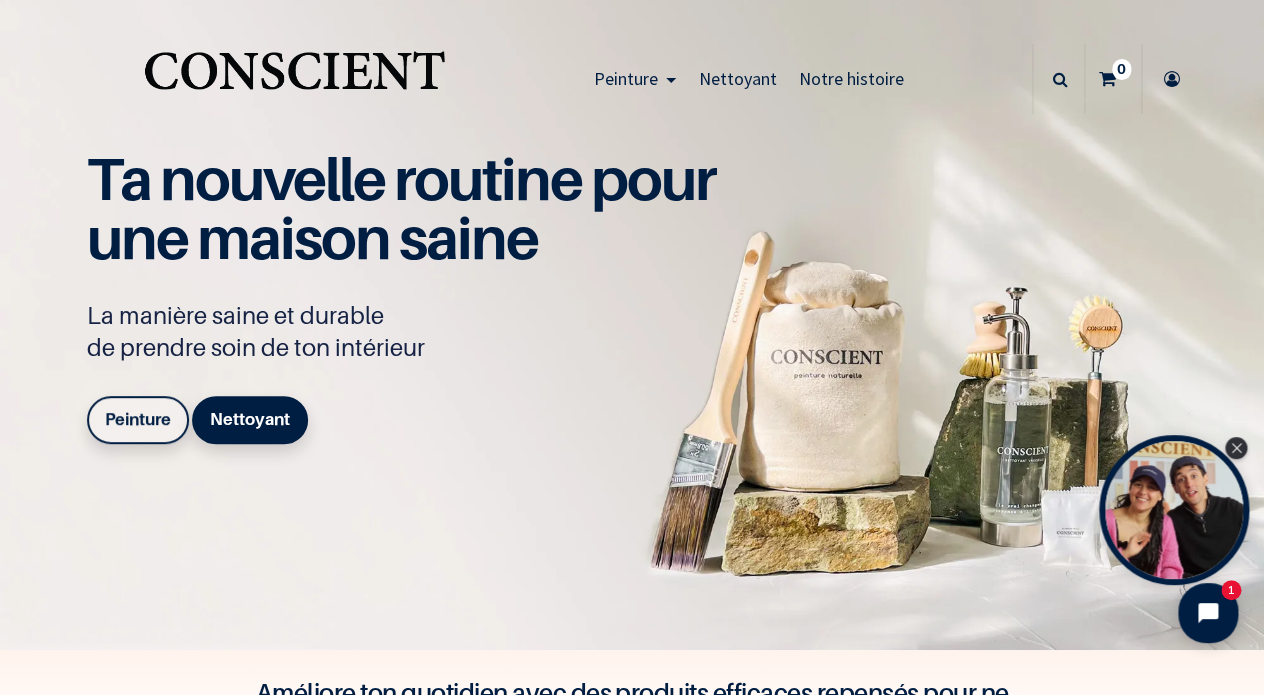 click on "Peinture" at bounding box center [138, 419] 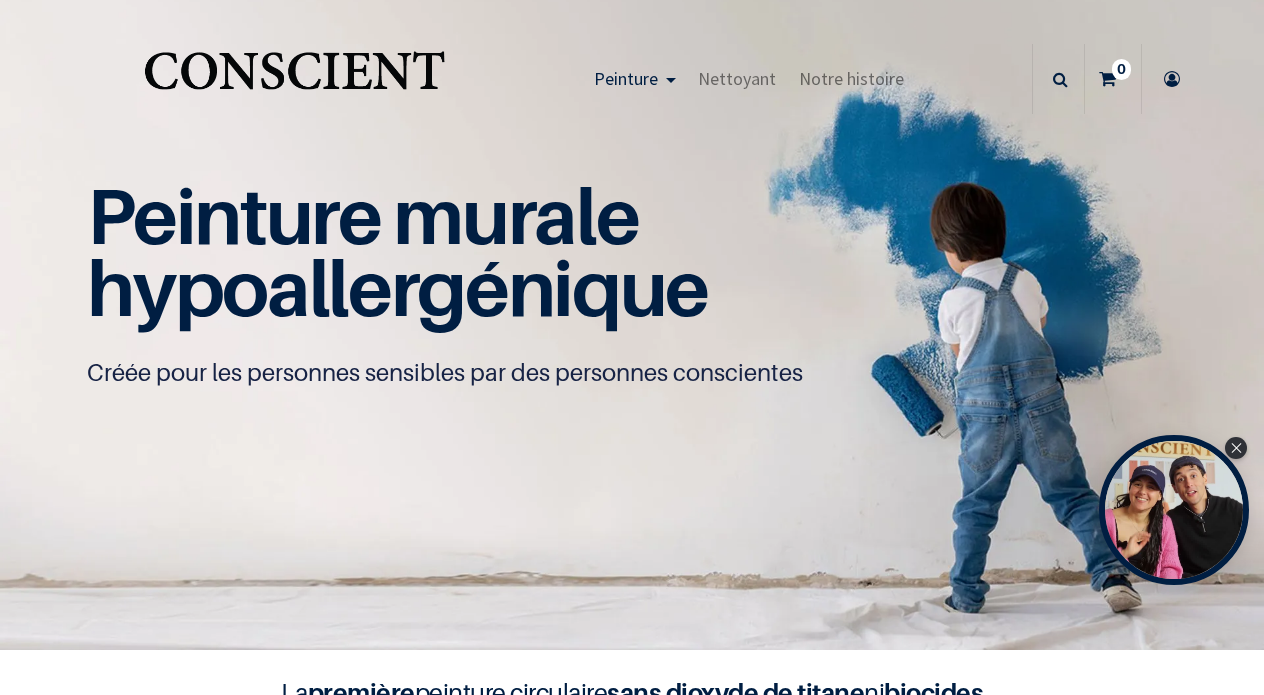 scroll, scrollTop: 0, scrollLeft: 0, axis: both 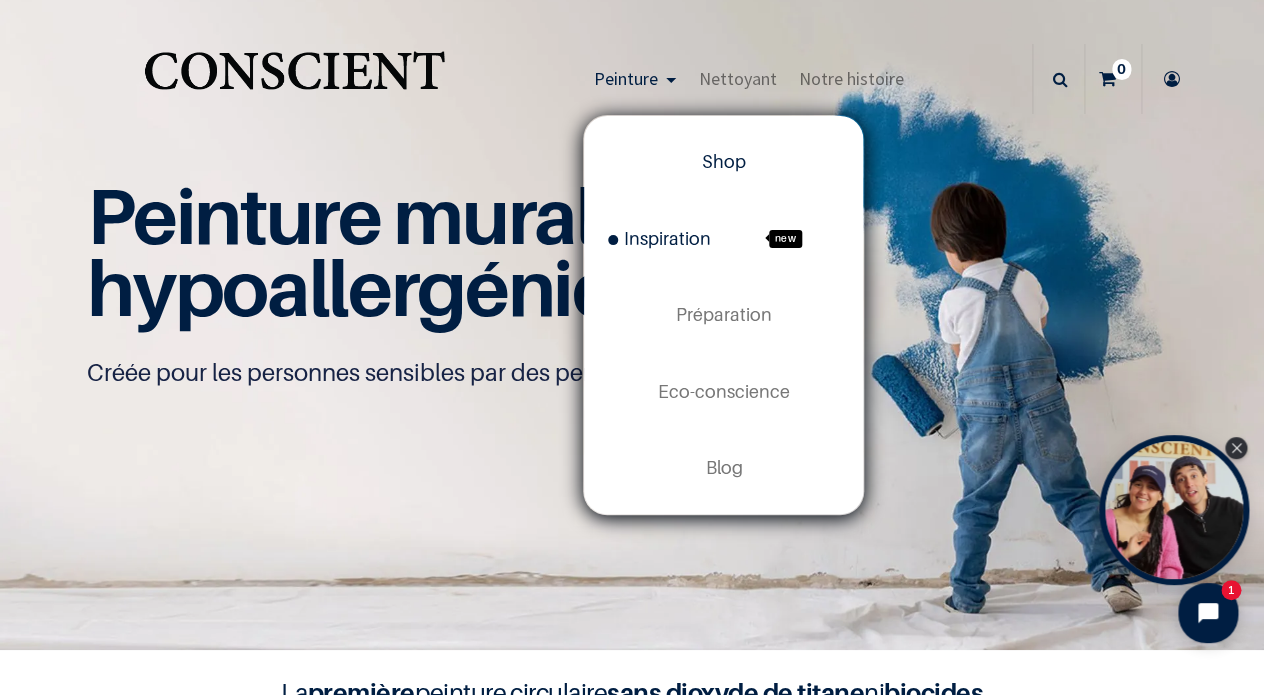 click on "Inspiration" at bounding box center (659, 238) 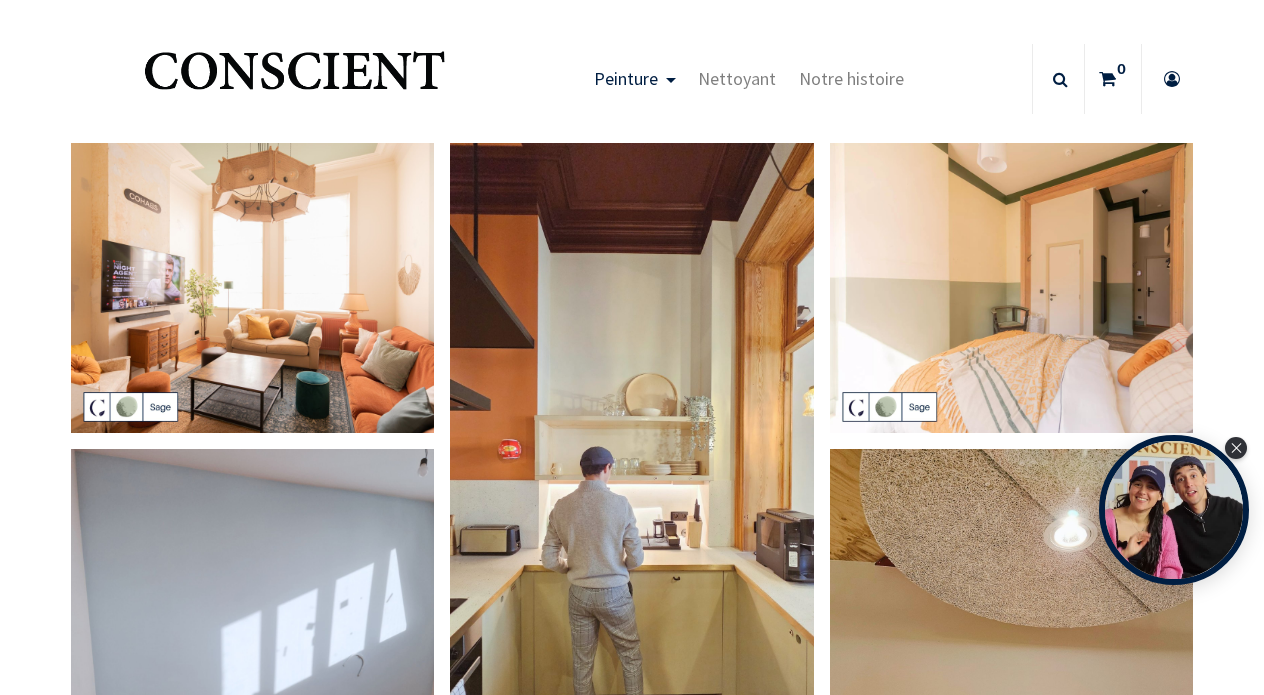 scroll, scrollTop: 0, scrollLeft: 0, axis: both 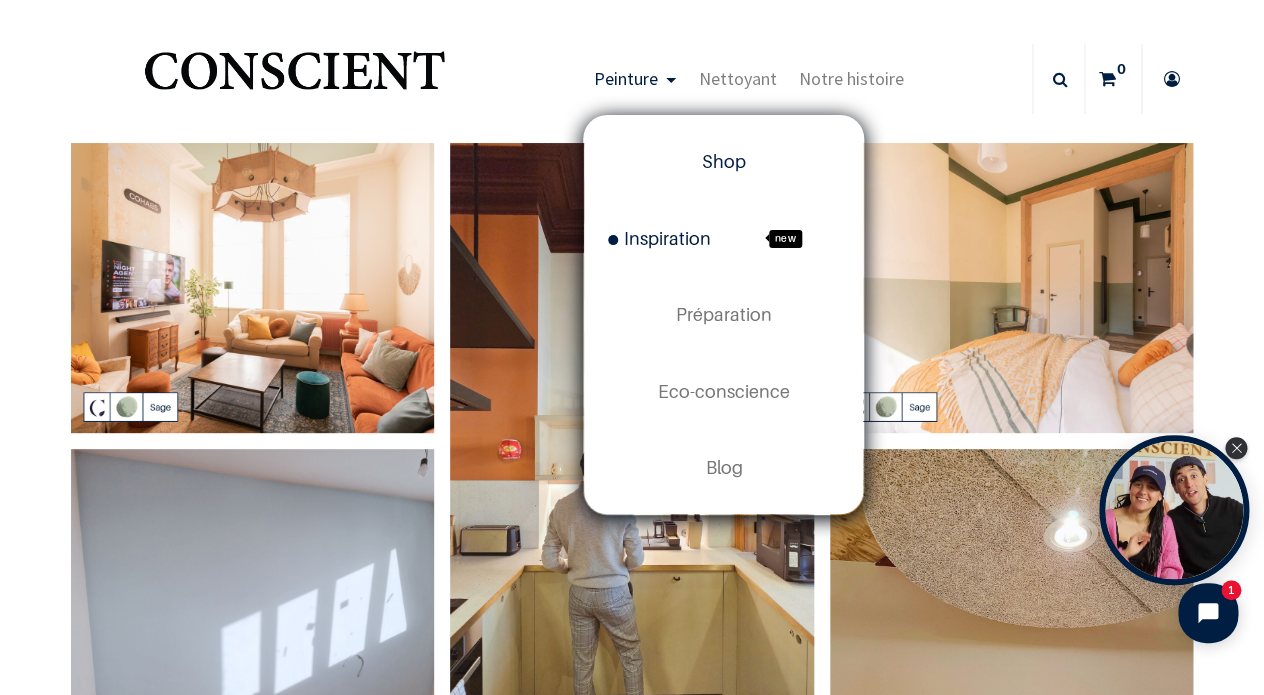 click on "Shop" at bounding box center [724, 161] 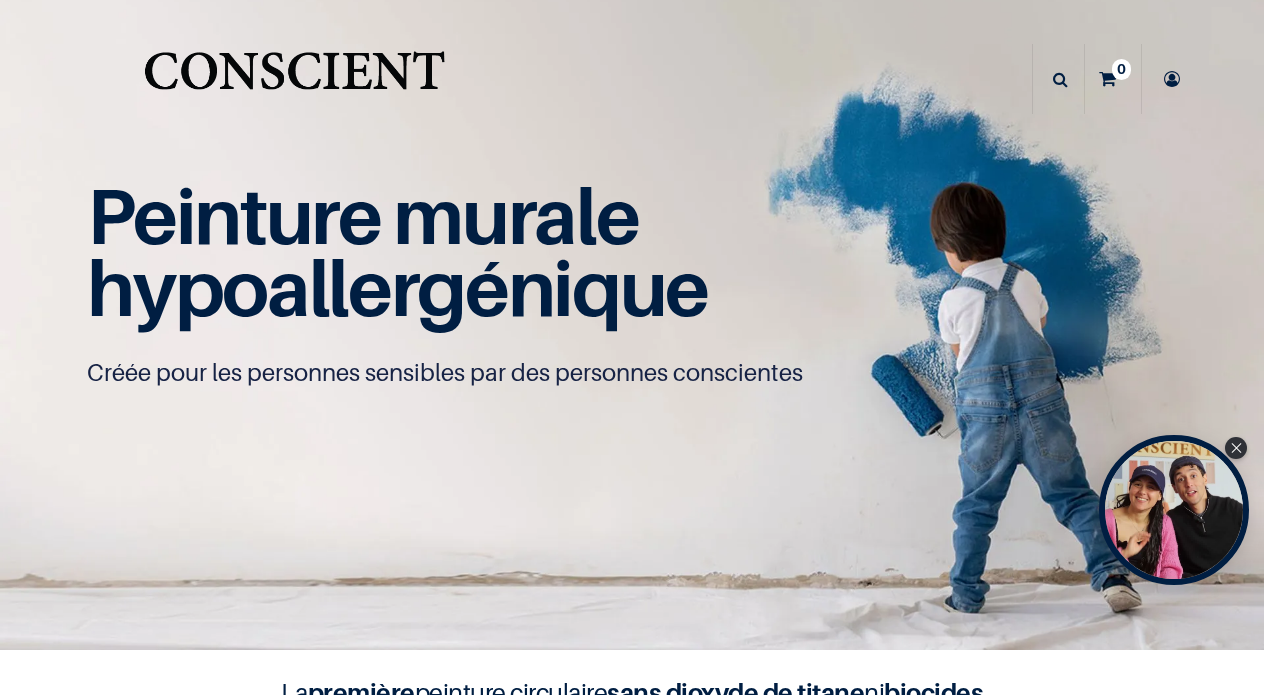 scroll, scrollTop: 0, scrollLeft: 0, axis: both 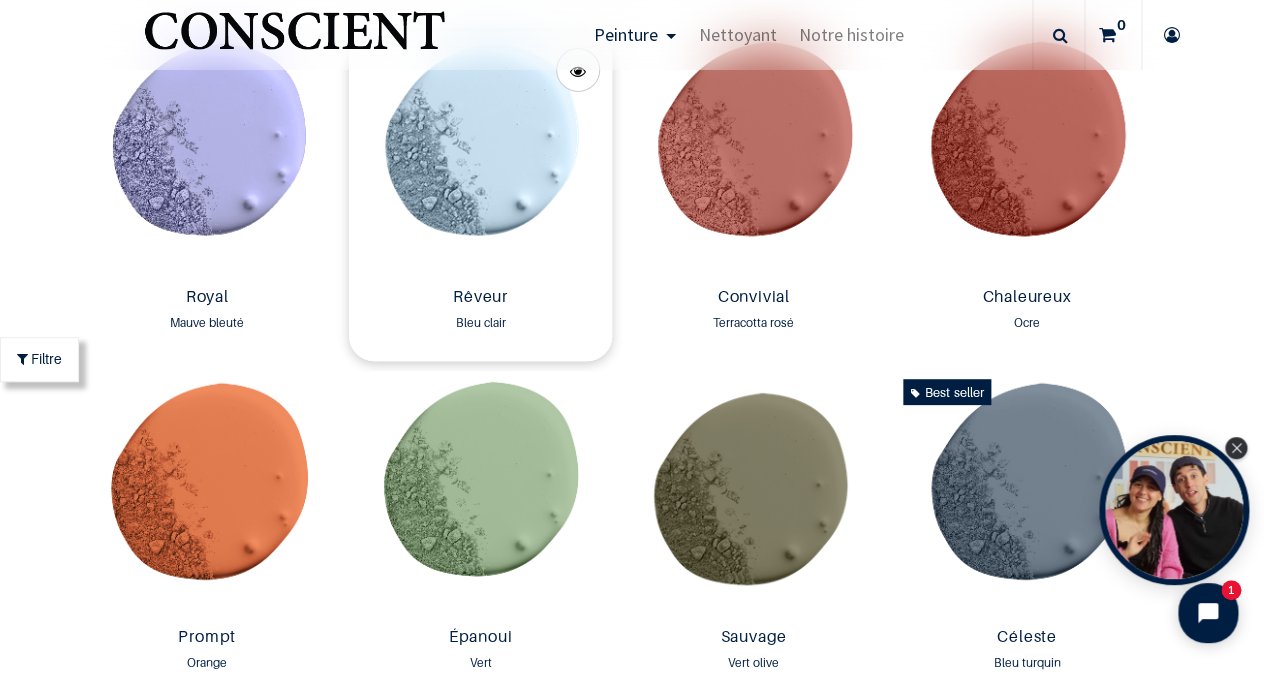 click at bounding box center (480, 155) 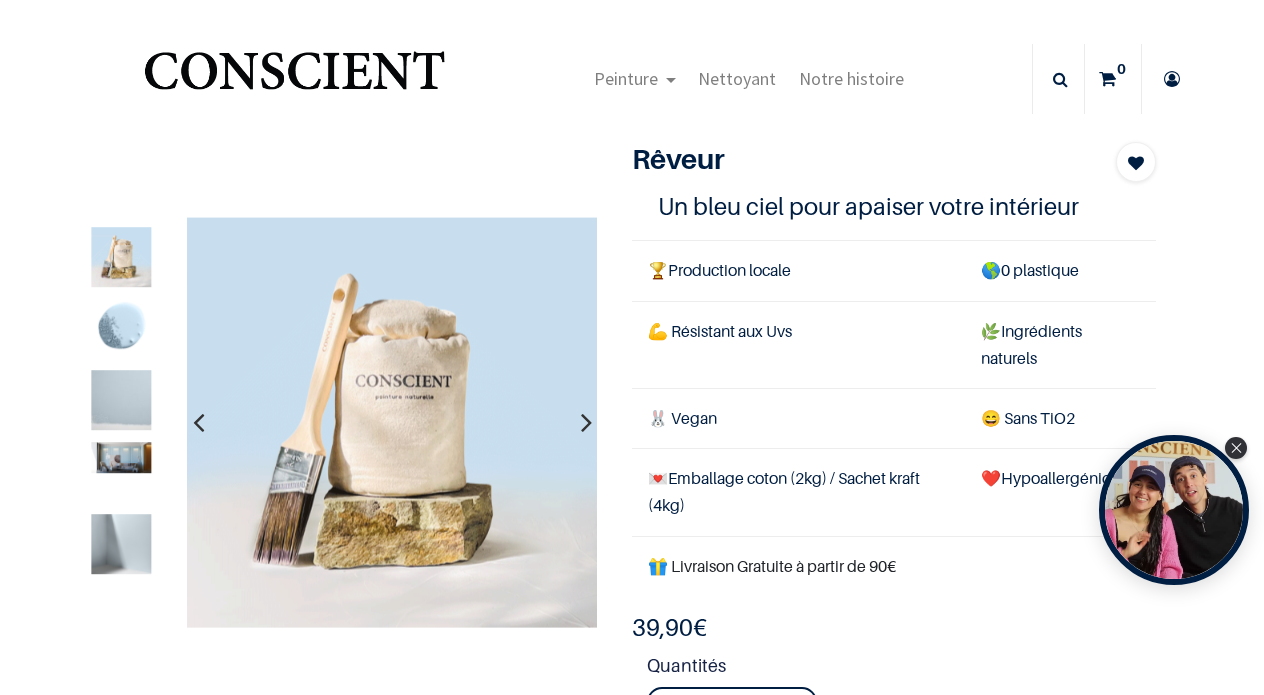 scroll, scrollTop: 0, scrollLeft: 0, axis: both 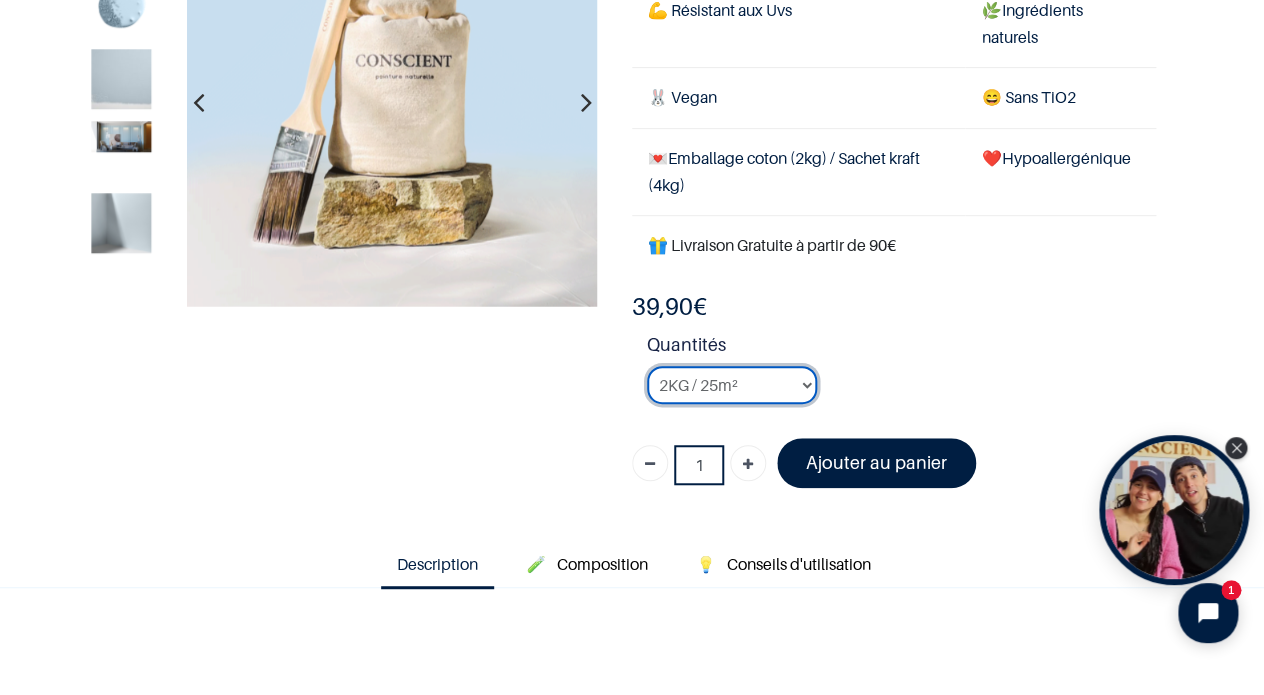 select on "8" 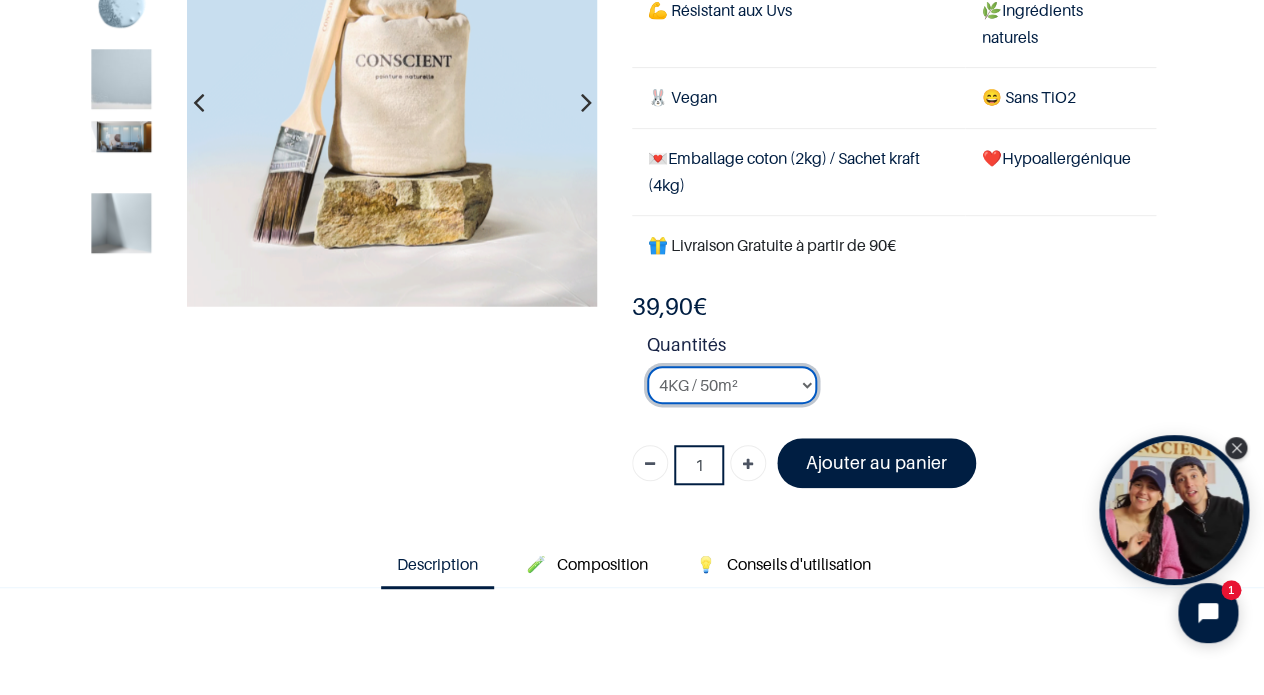 click on "4KG / 50m²" at bounding box center [0, 0] 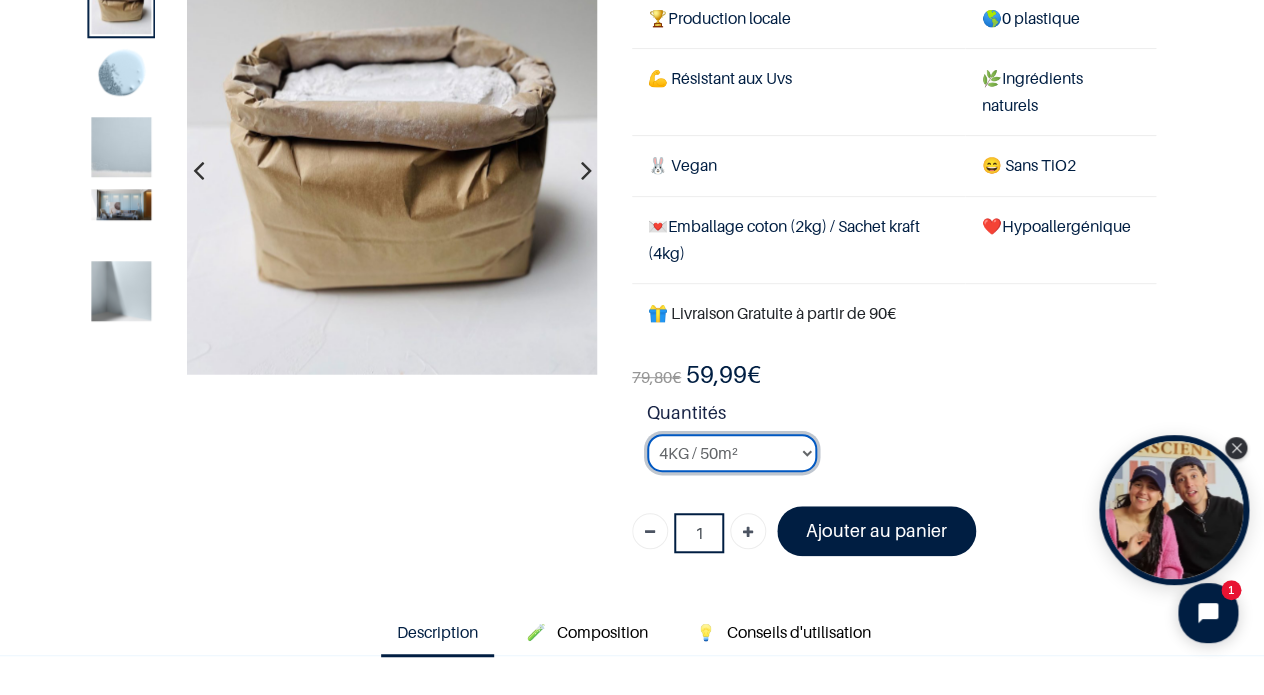 scroll, scrollTop: 41, scrollLeft: 0, axis: vertical 